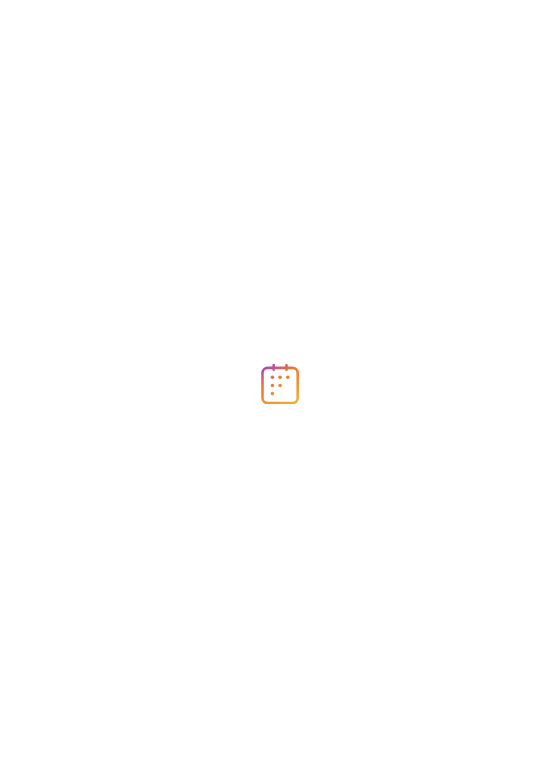 scroll, scrollTop: 0, scrollLeft: 0, axis: both 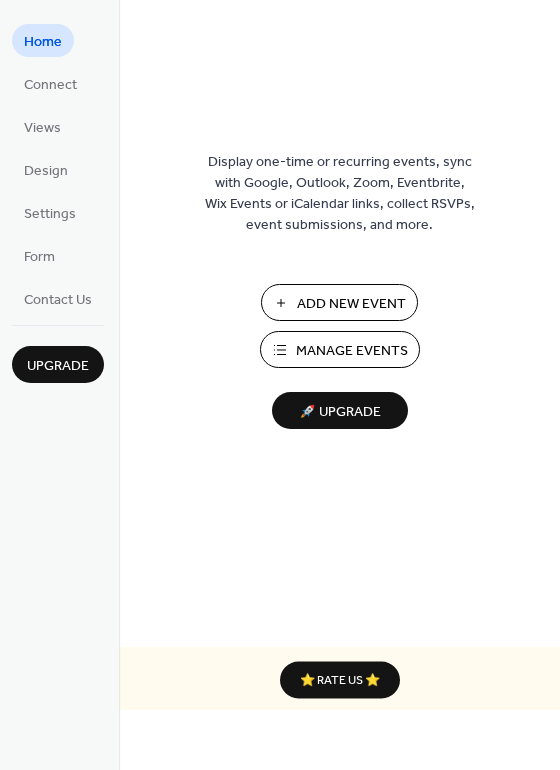 click on "Add New Event" at bounding box center [351, 304] 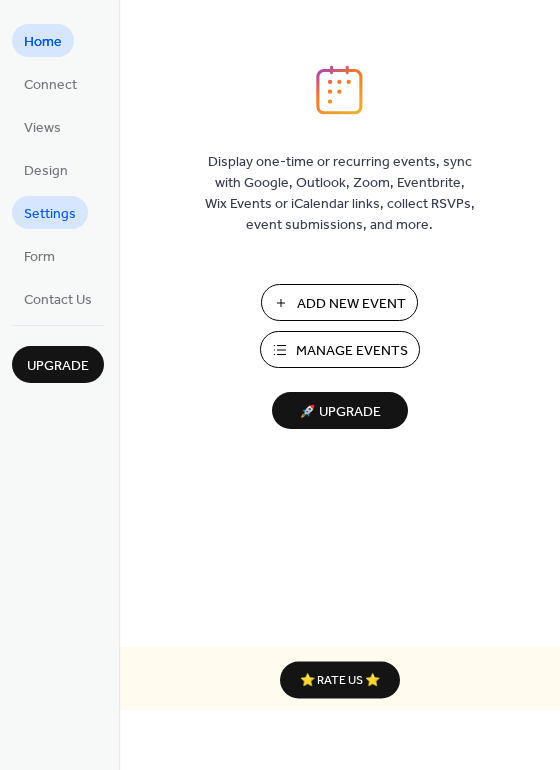 click on "Settings" at bounding box center (50, 214) 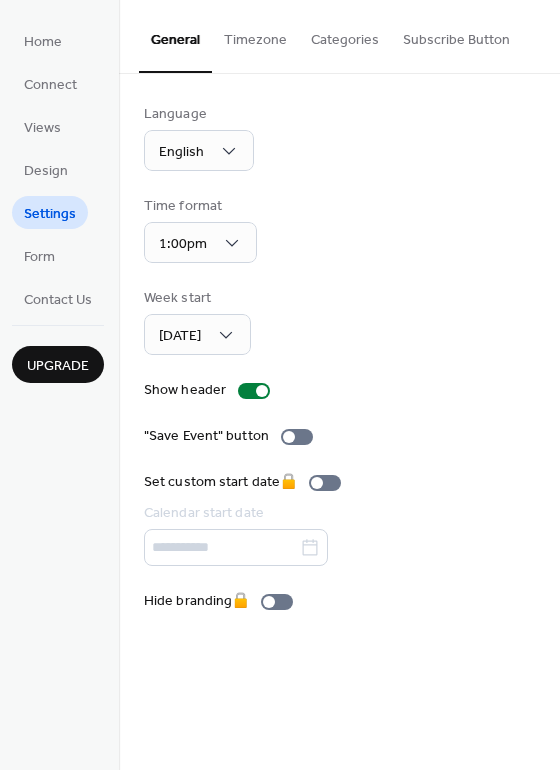 click on "Subscribe Button" at bounding box center (456, 35) 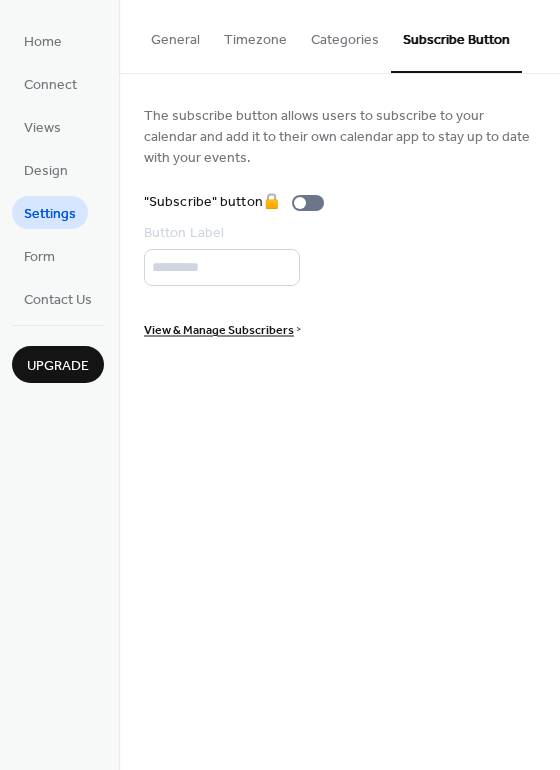 click on "Categories" at bounding box center (345, 35) 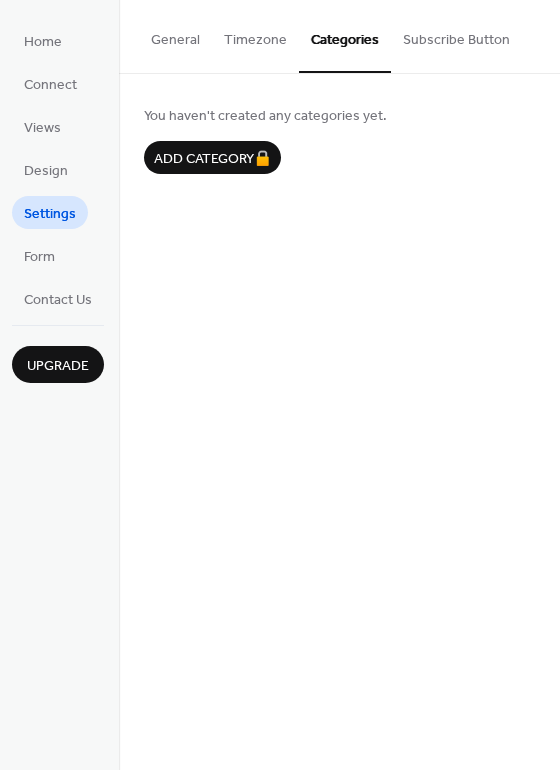 click on "Timezone" at bounding box center [255, 35] 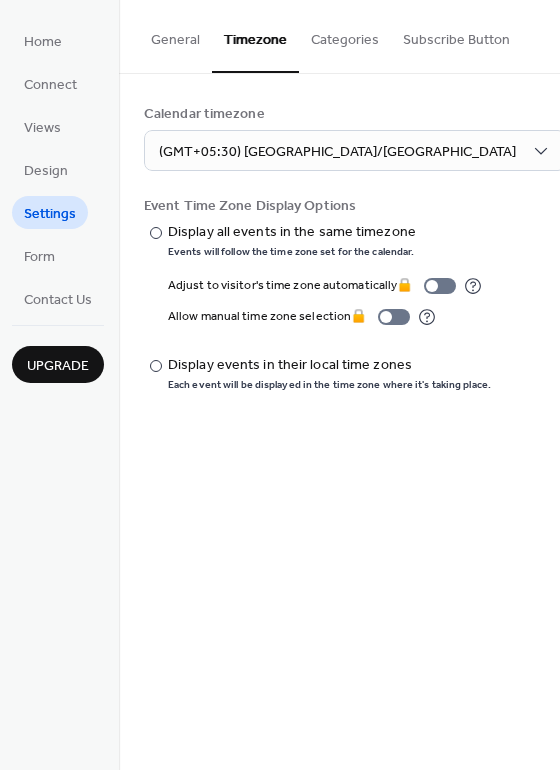 click on "General" at bounding box center (175, 35) 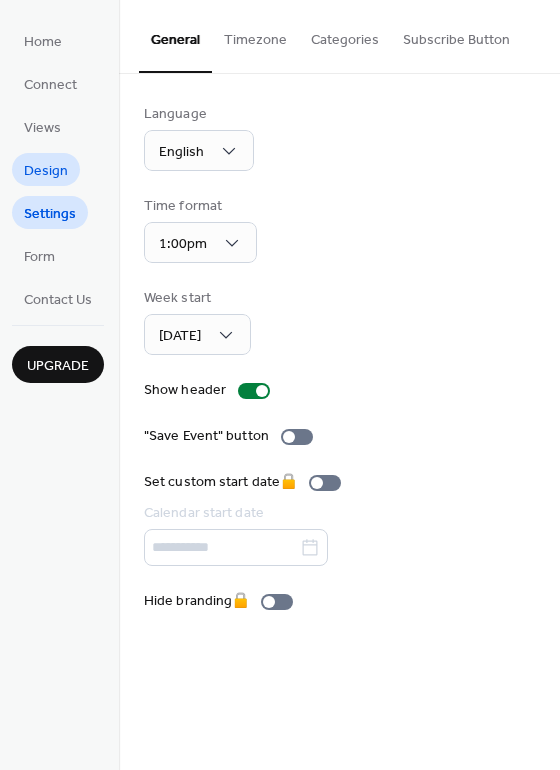 drag, startPoint x: 90, startPoint y: 153, endPoint x: 57, endPoint y: 175, distance: 39.661064 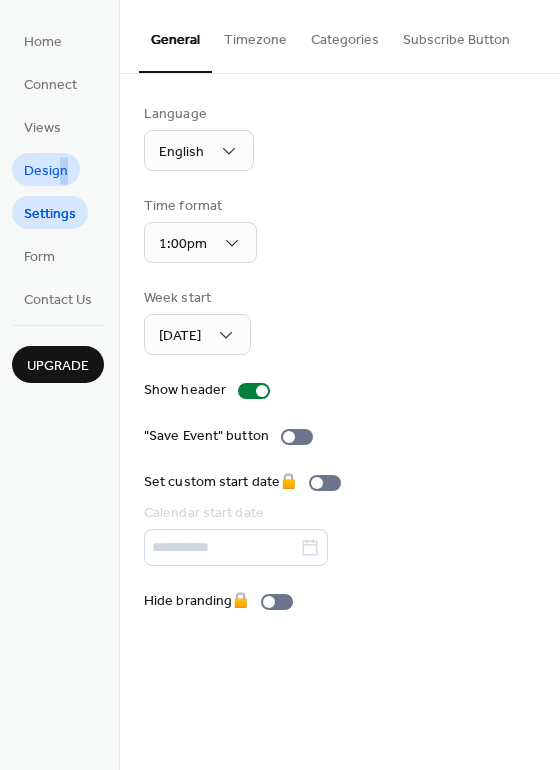 click on "Design" at bounding box center [46, 171] 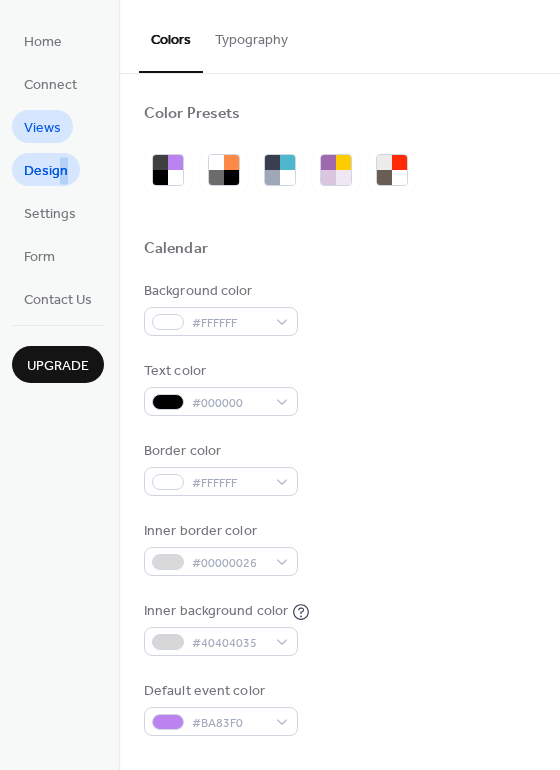 click on "Views" at bounding box center (42, 128) 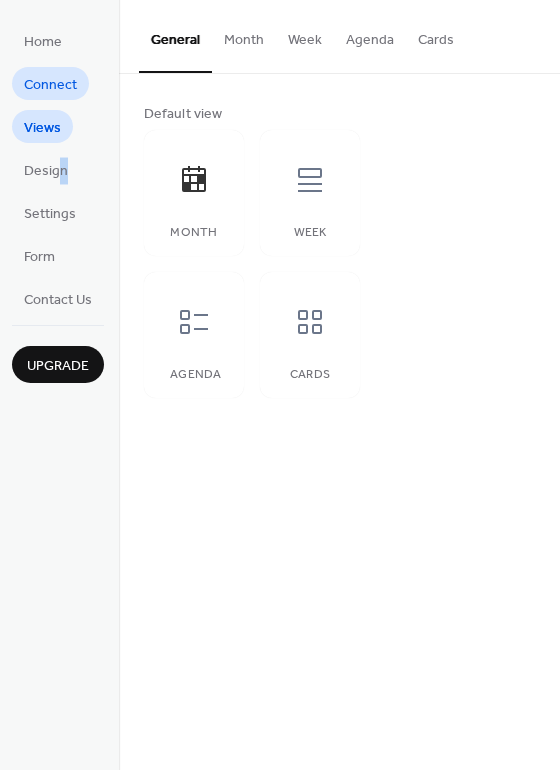click on "Connect" at bounding box center (50, 85) 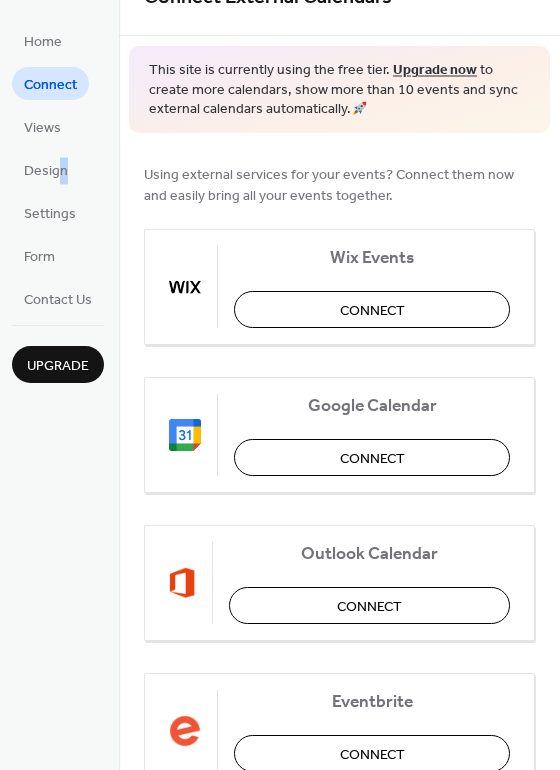 scroll, scrollTop: 0, scrollLeft: 0, axis: both 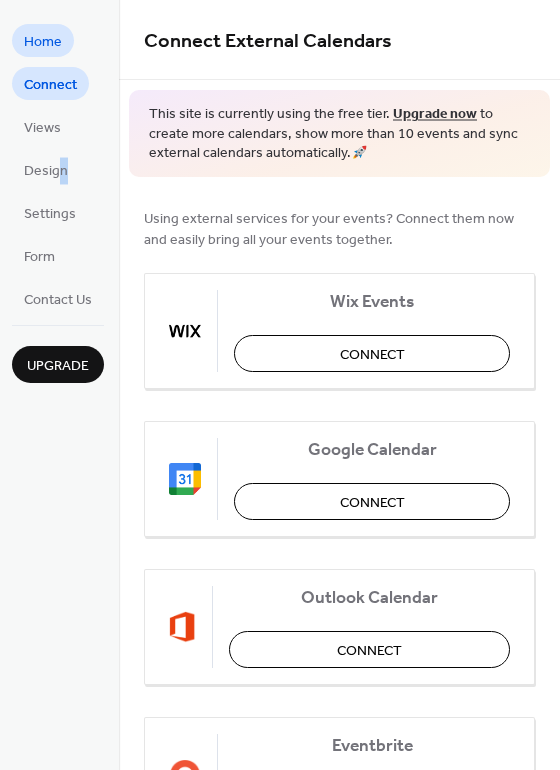 click on "Home" at bounding box center (43, 42) 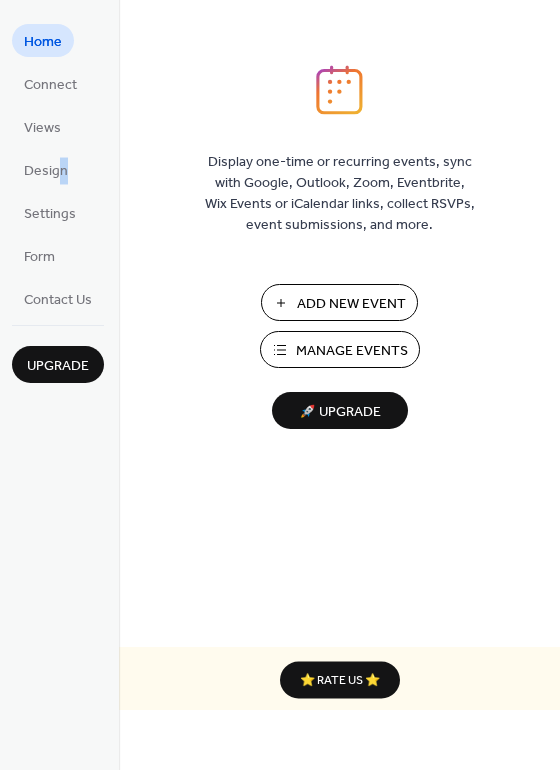 click on "Manage Events" at bounding box center [352, 351] 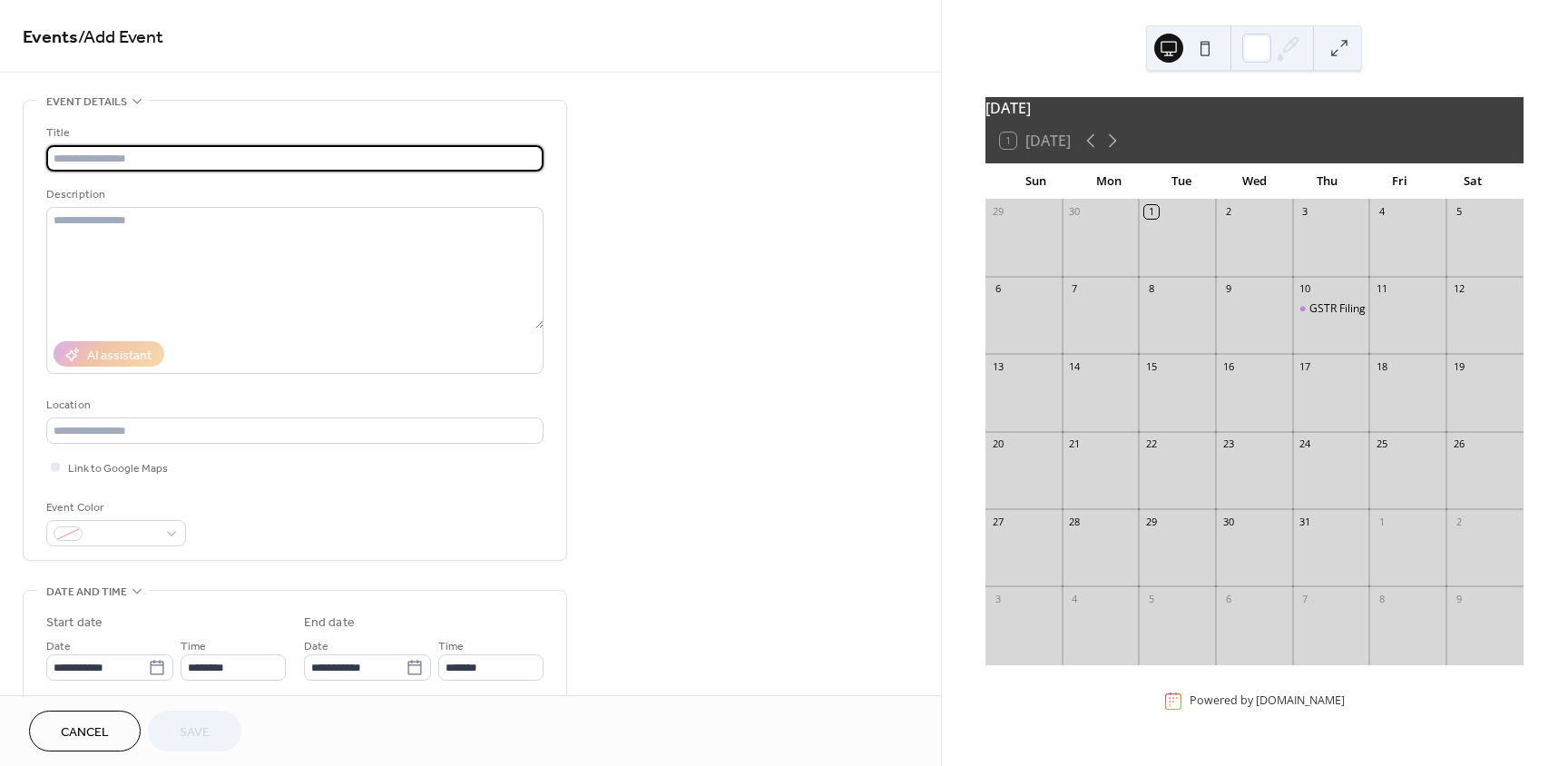 scroll, scrollTop: 0, scrollLeft: 0, axis: both 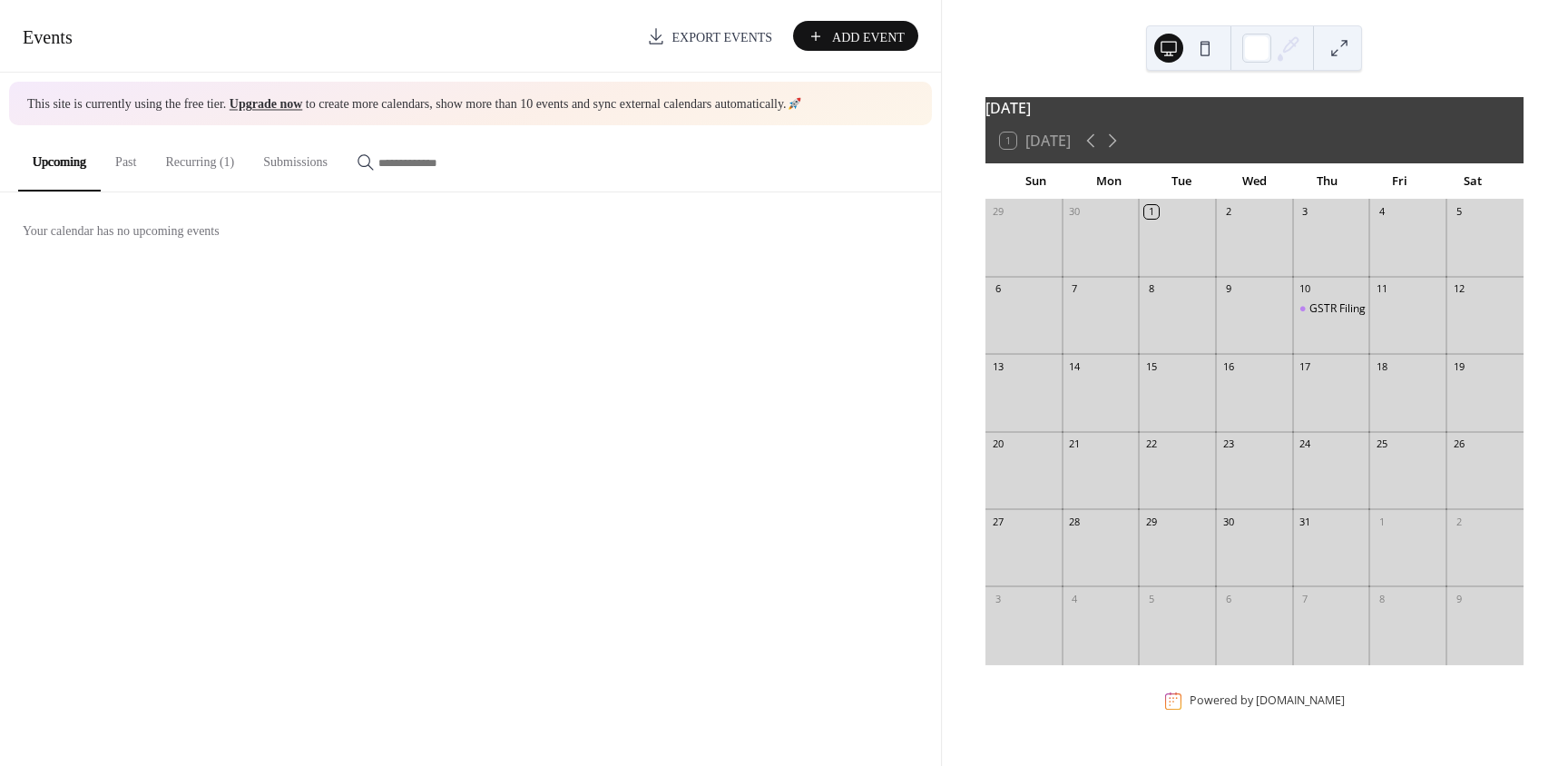 click on "Past" at bounding box center (125, 157) 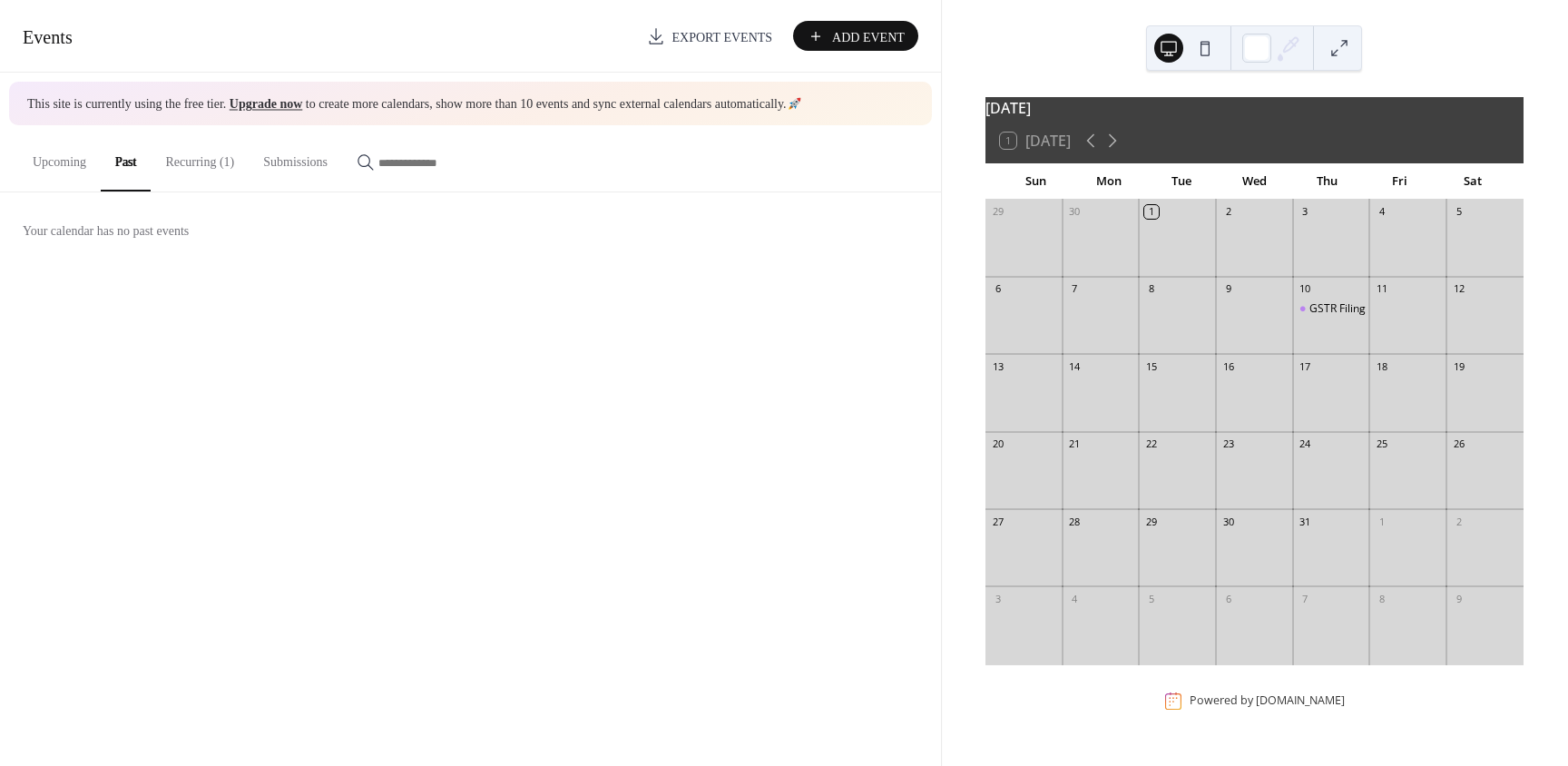click on "Recurring  (1)" at bounding box center (200, 157) 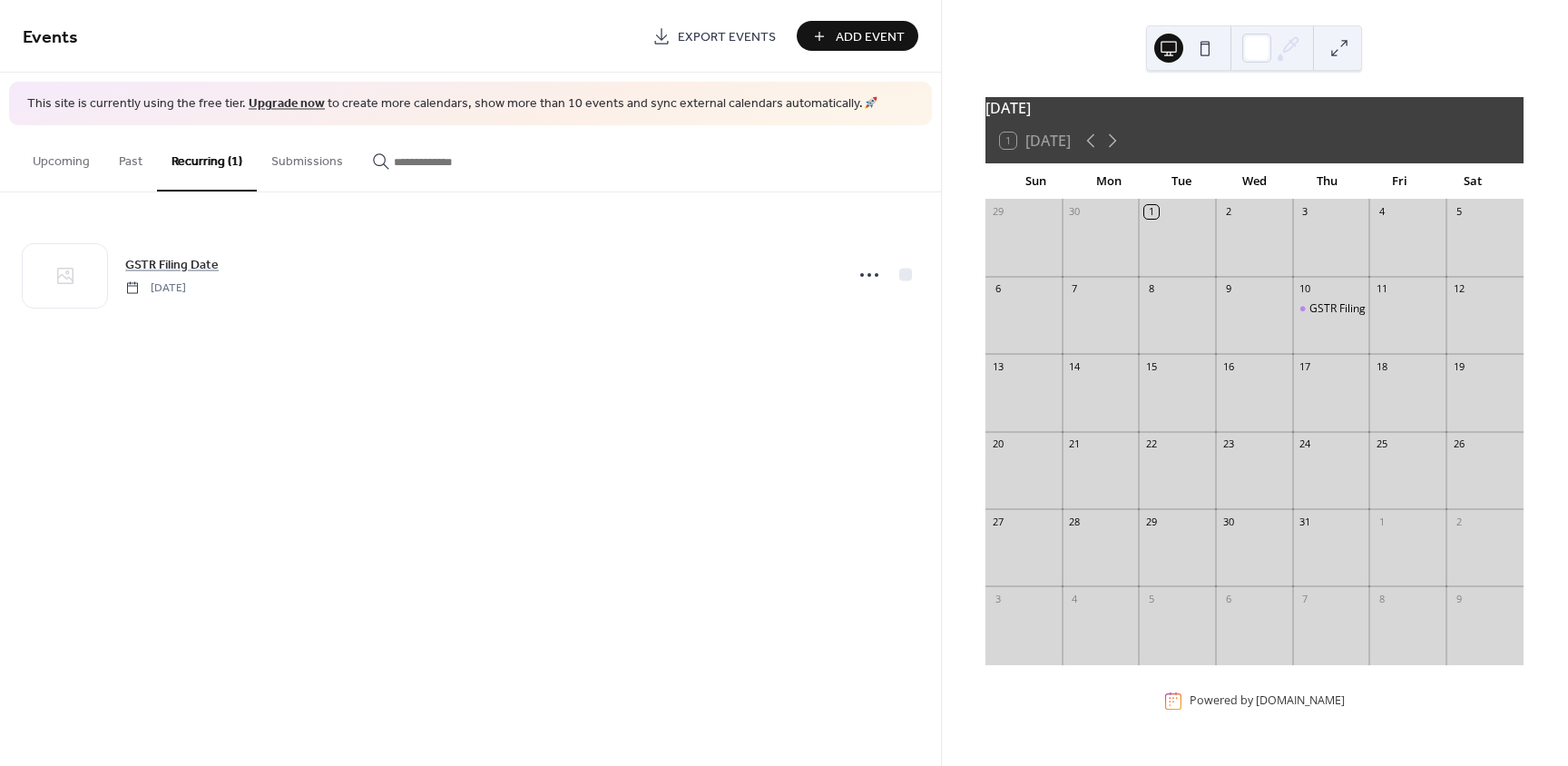 click on "Submissions" at bounding box center [307, 157] 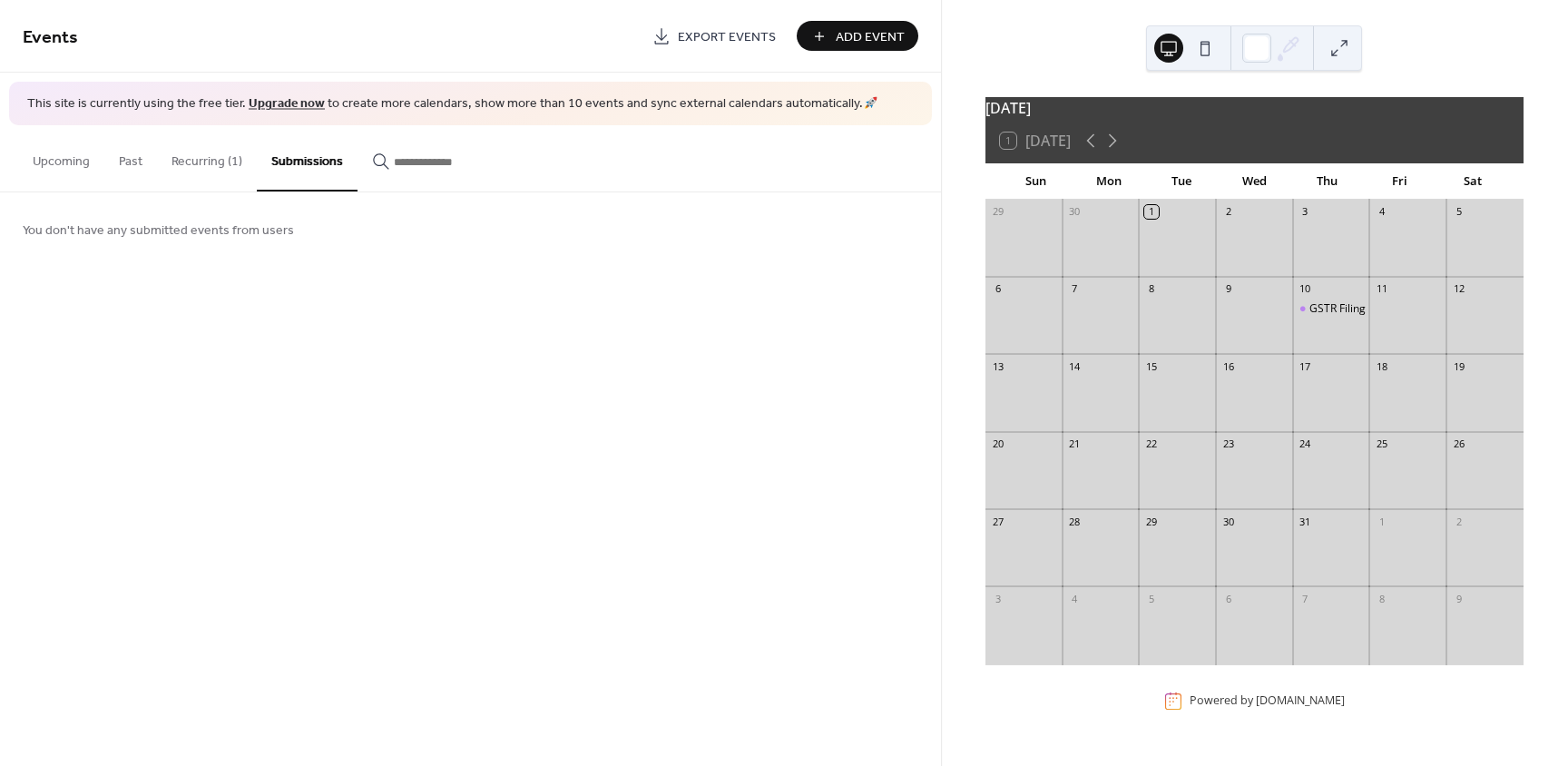 click at bounding box center (428, 157) 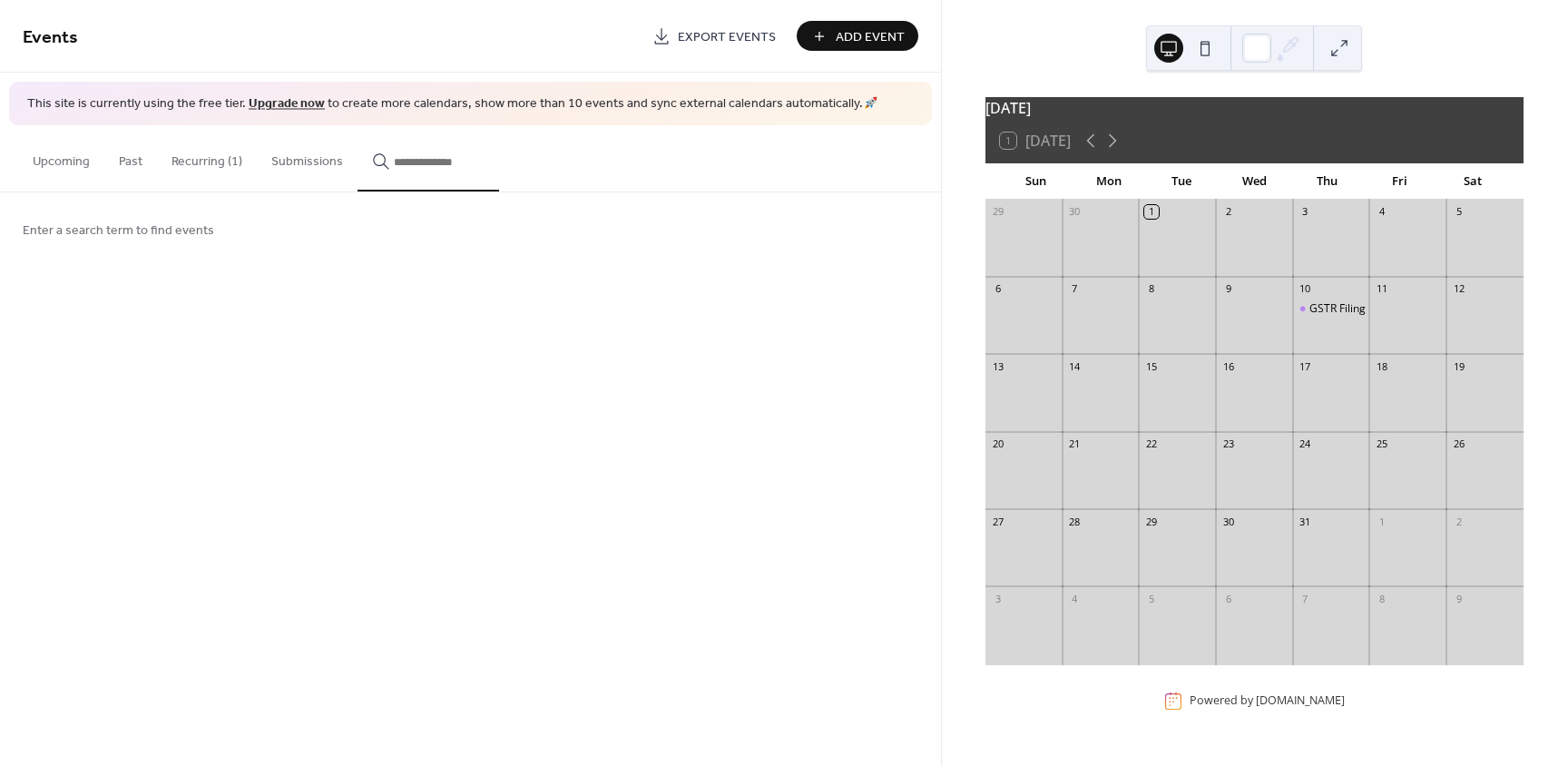 drag, startPoint x: 1359, startPoint y: 538, endPoint x: 1066, endPoint y: 39, distance: 578.6623 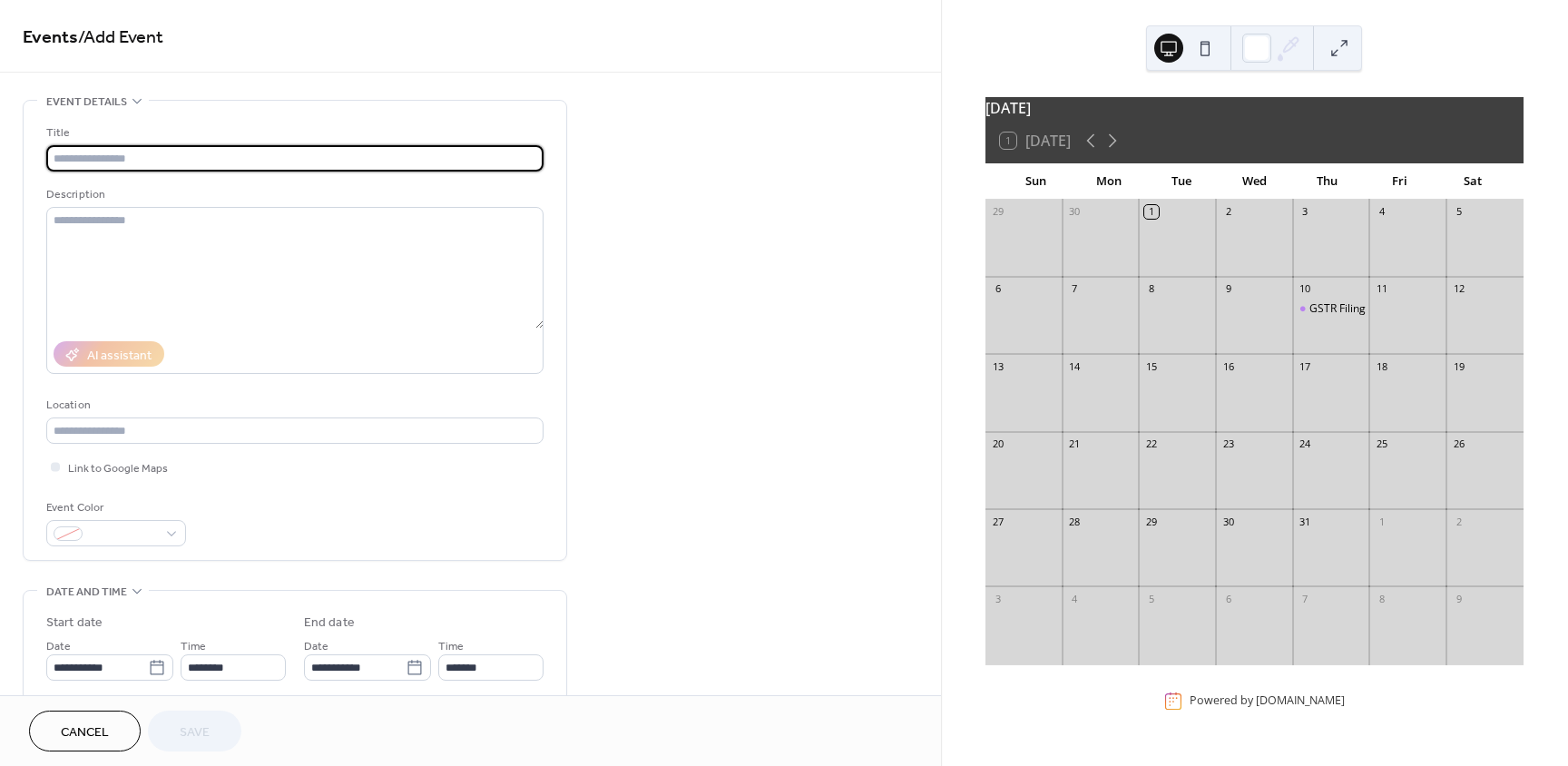 scroll, scrollTop: 510, scrollLeft: 0, axis: vertical 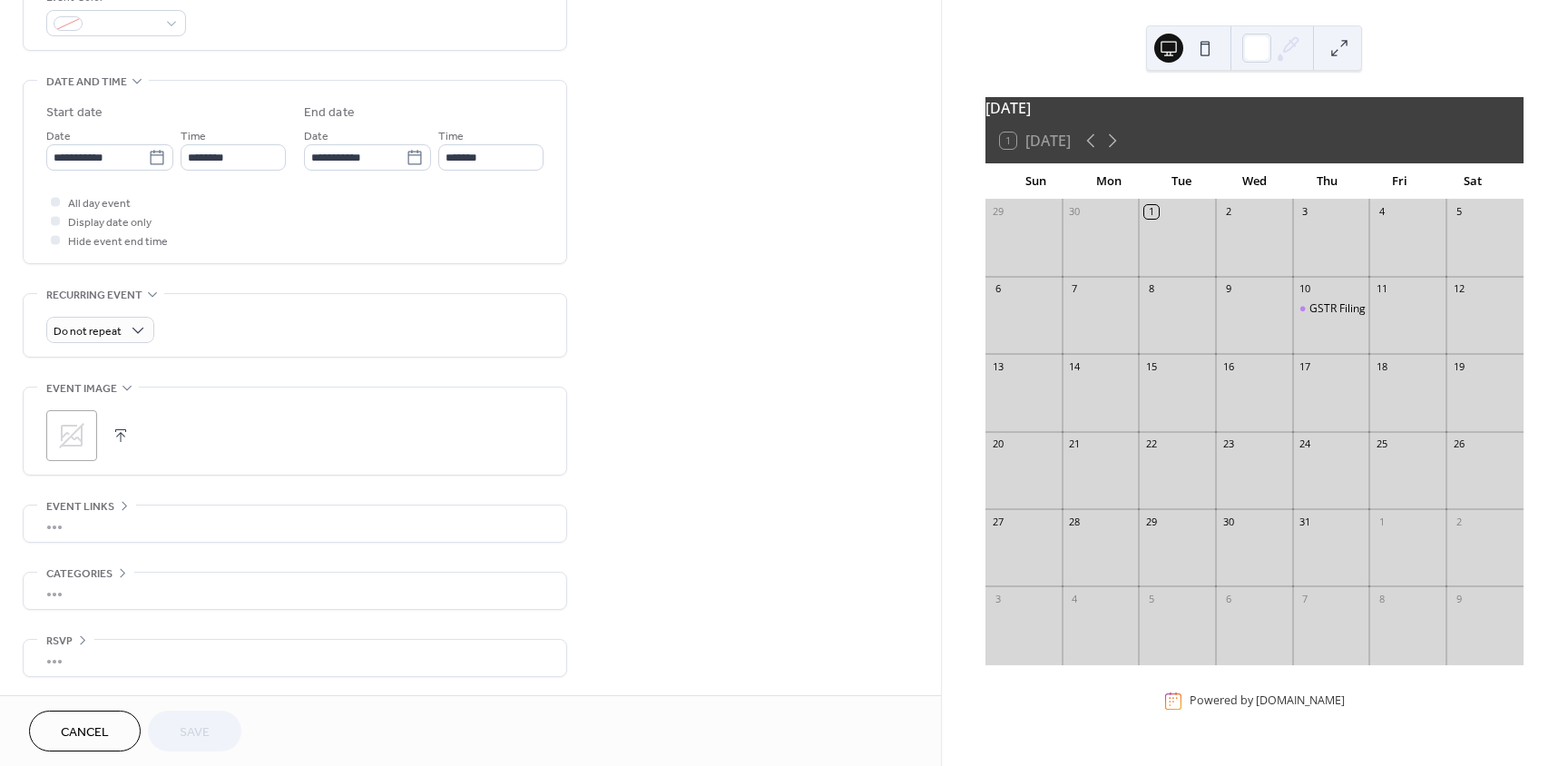 click on "Cancel" at bounding box center (84, 731) 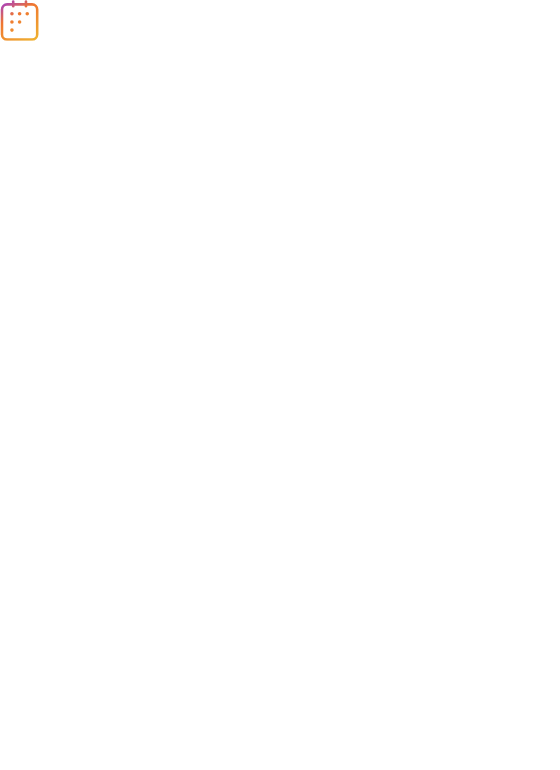 scroll, scrollTop: 0, scrollLeft: 0, axis: both 